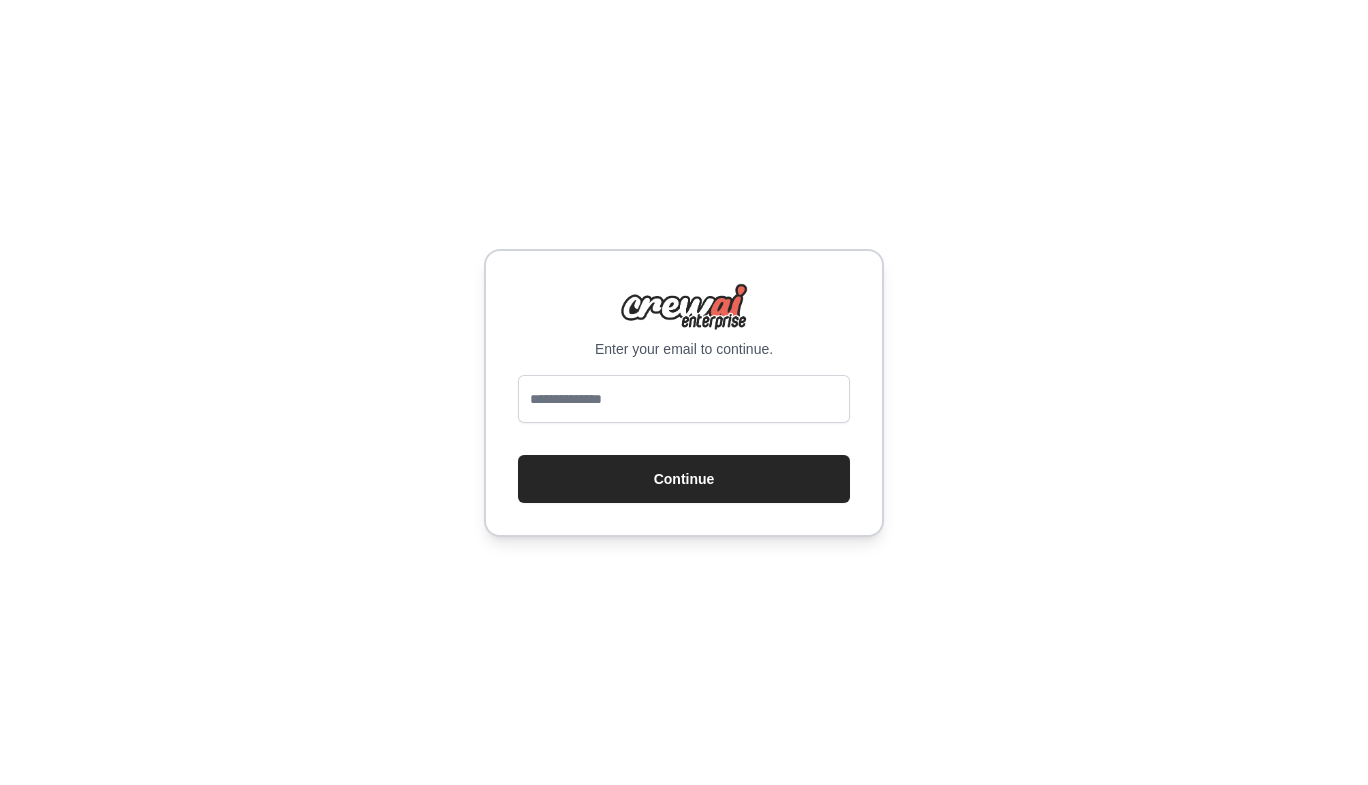 scroll, scrollTop: 0, scrollLeft: 0, axis: both 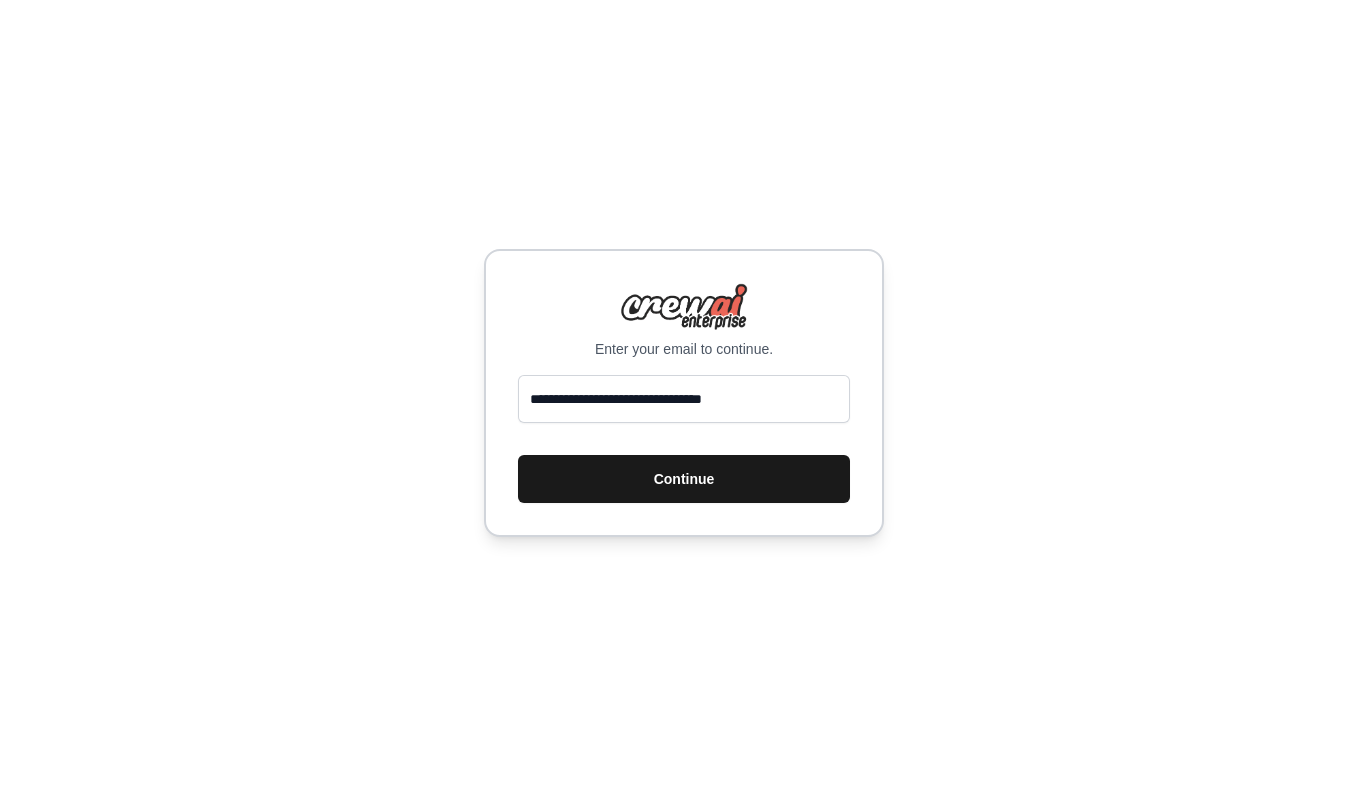 click on "Continue" at bounding box center [684, 479] 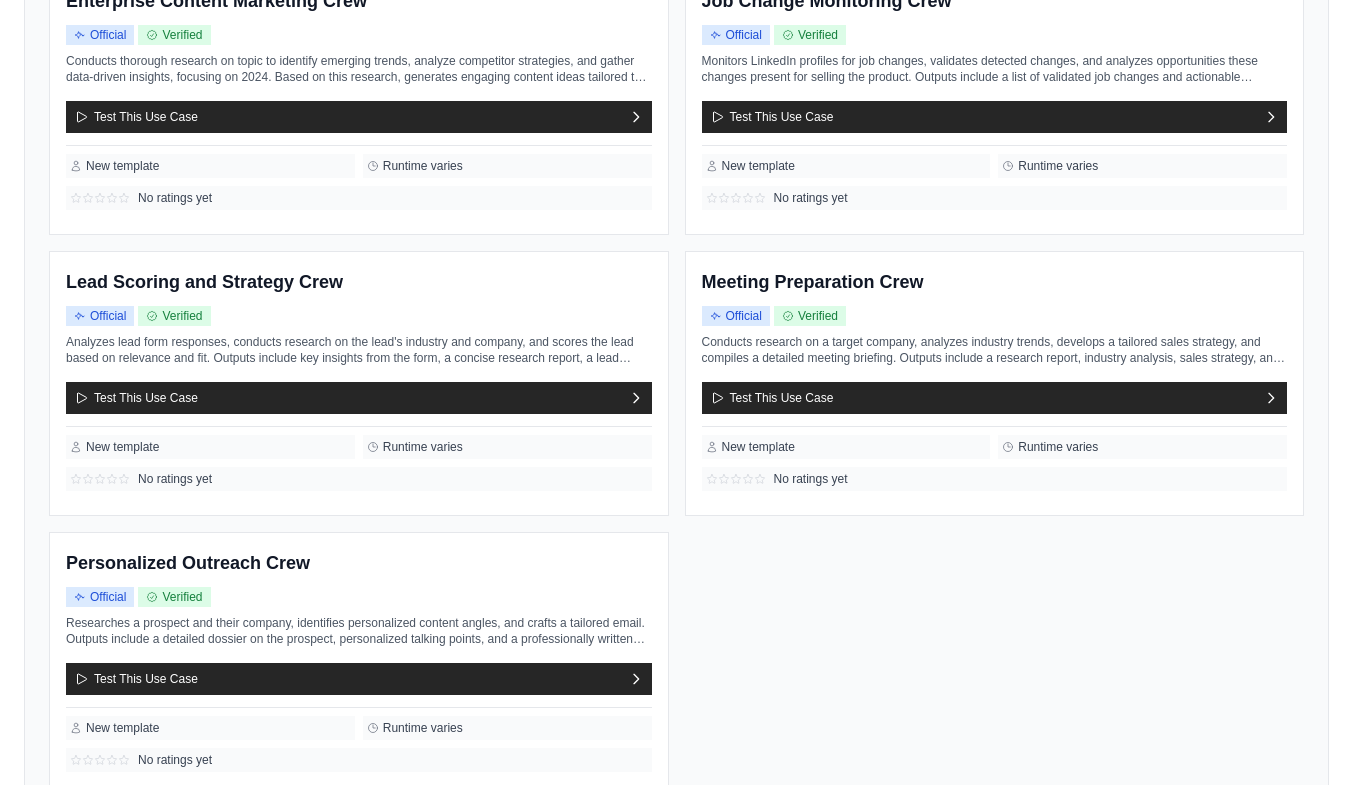scroll, scrollTop: 406, scrollLeft: 0, axis: vertical 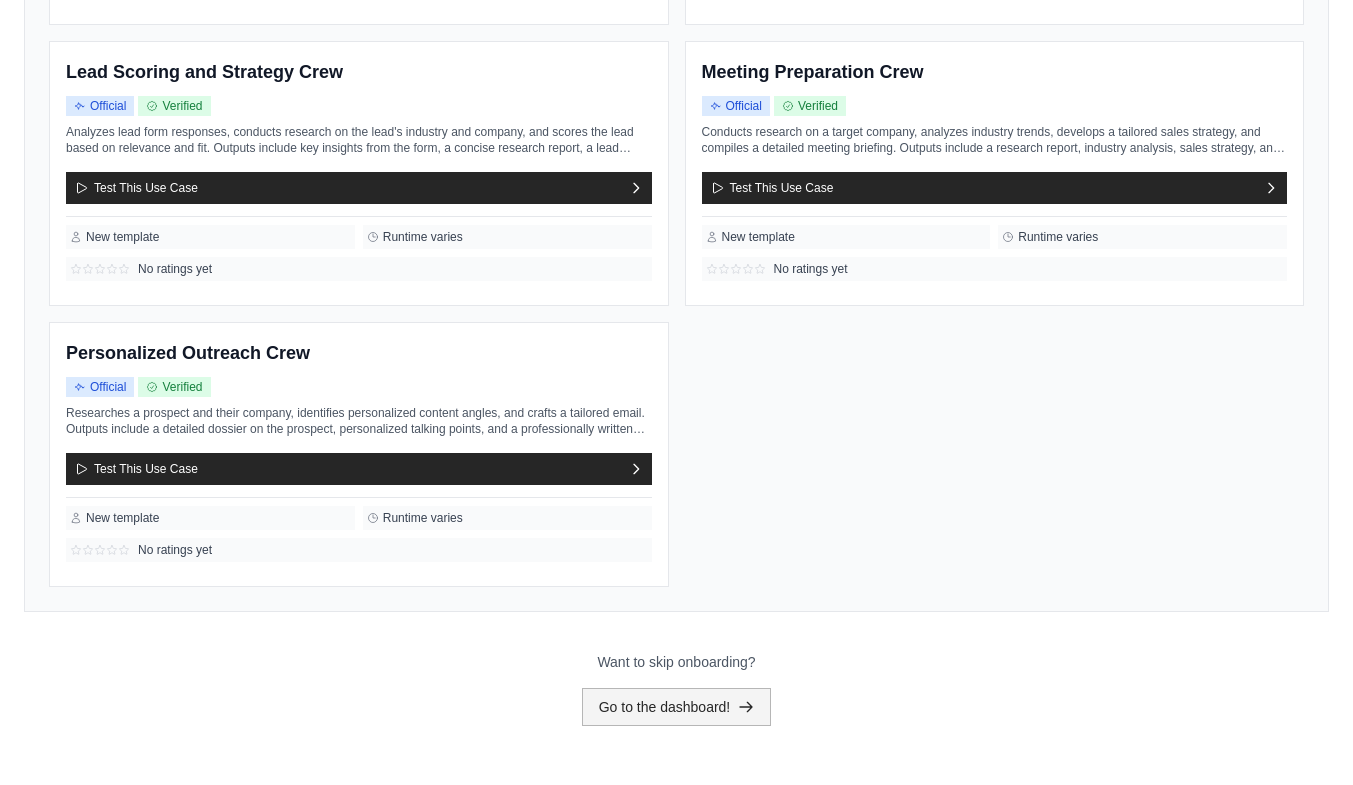 click on "Go to the dashboard!" at bounding box center [677, 707] 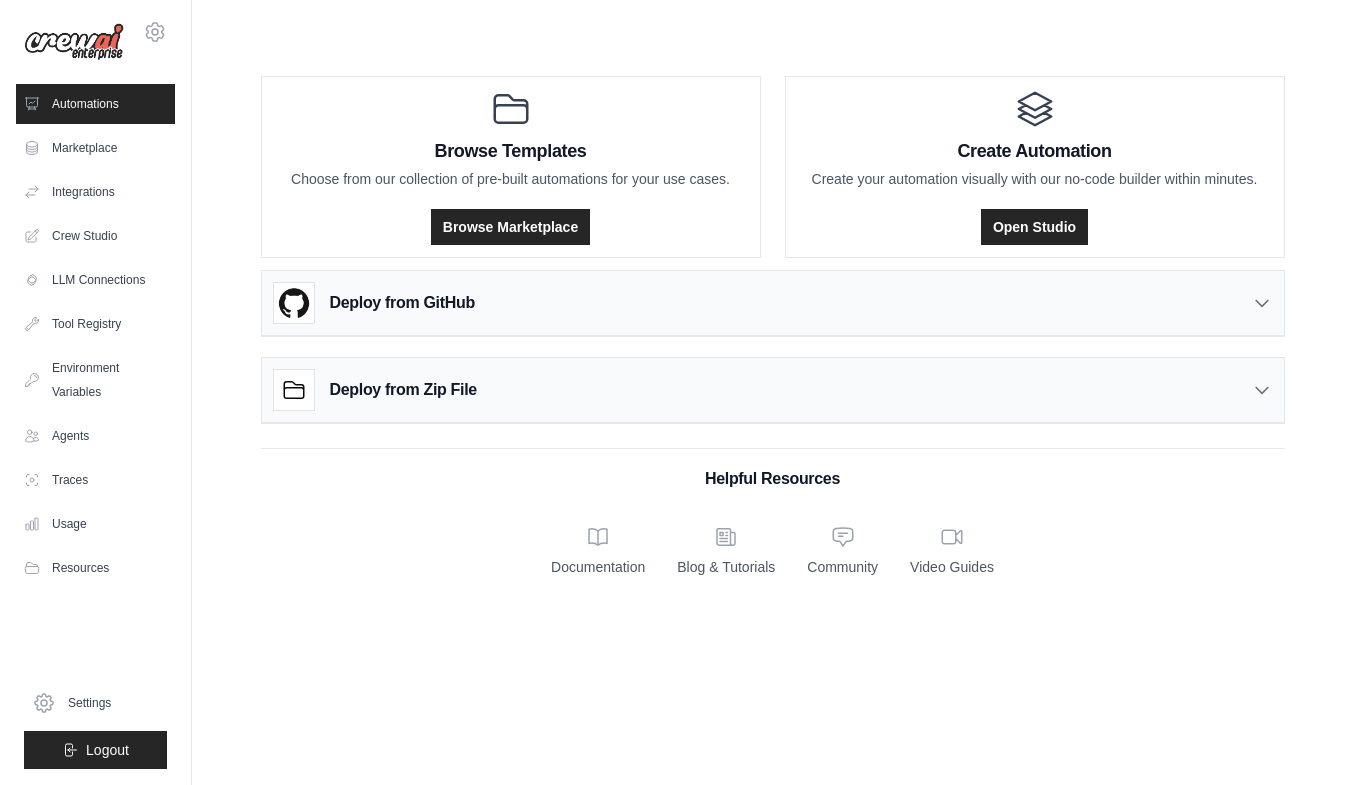 scroll, scrollTop: 0, scrollLeft: 0, axis: both 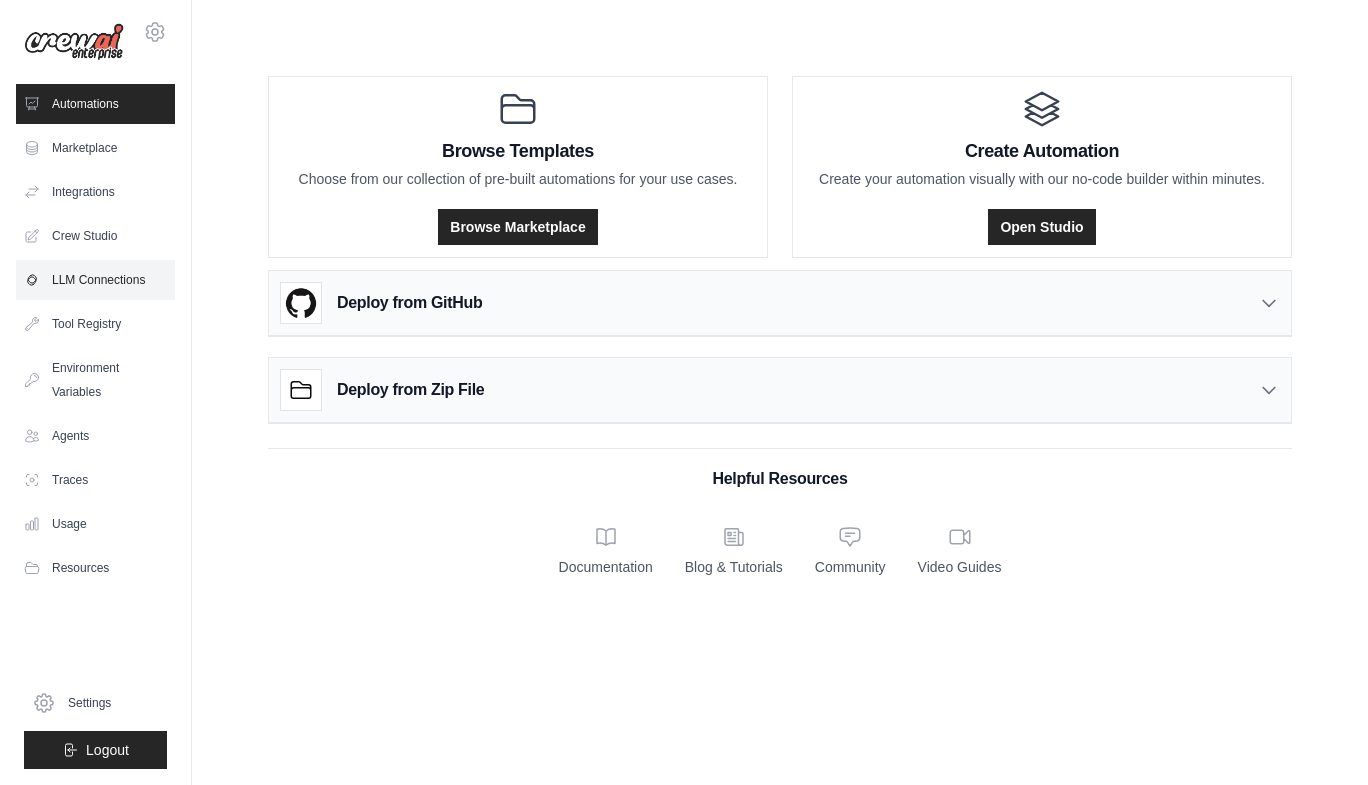 click on "LLM Connections" at bounding box center [95, 280] 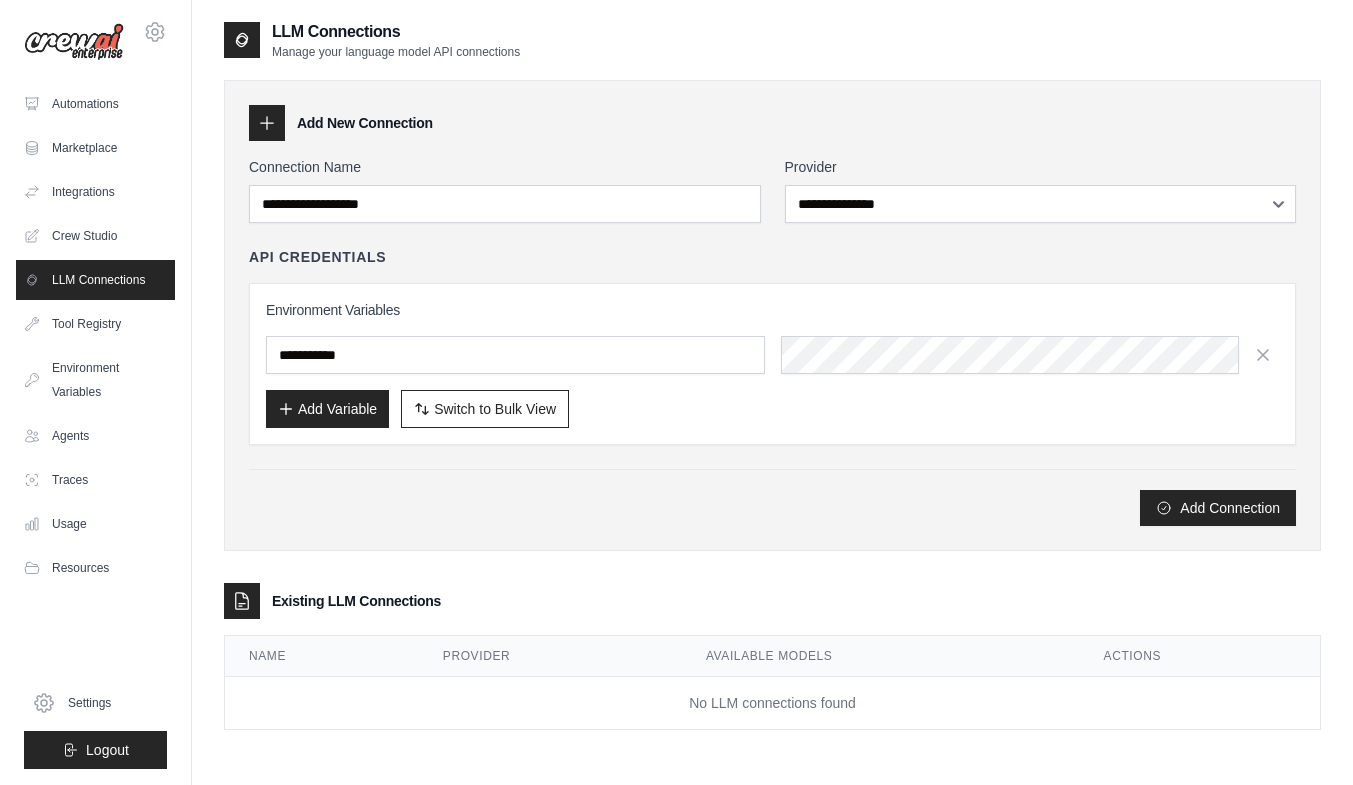 scroll, scrollTop: 40, scrollLeft: 0, axis: vertical 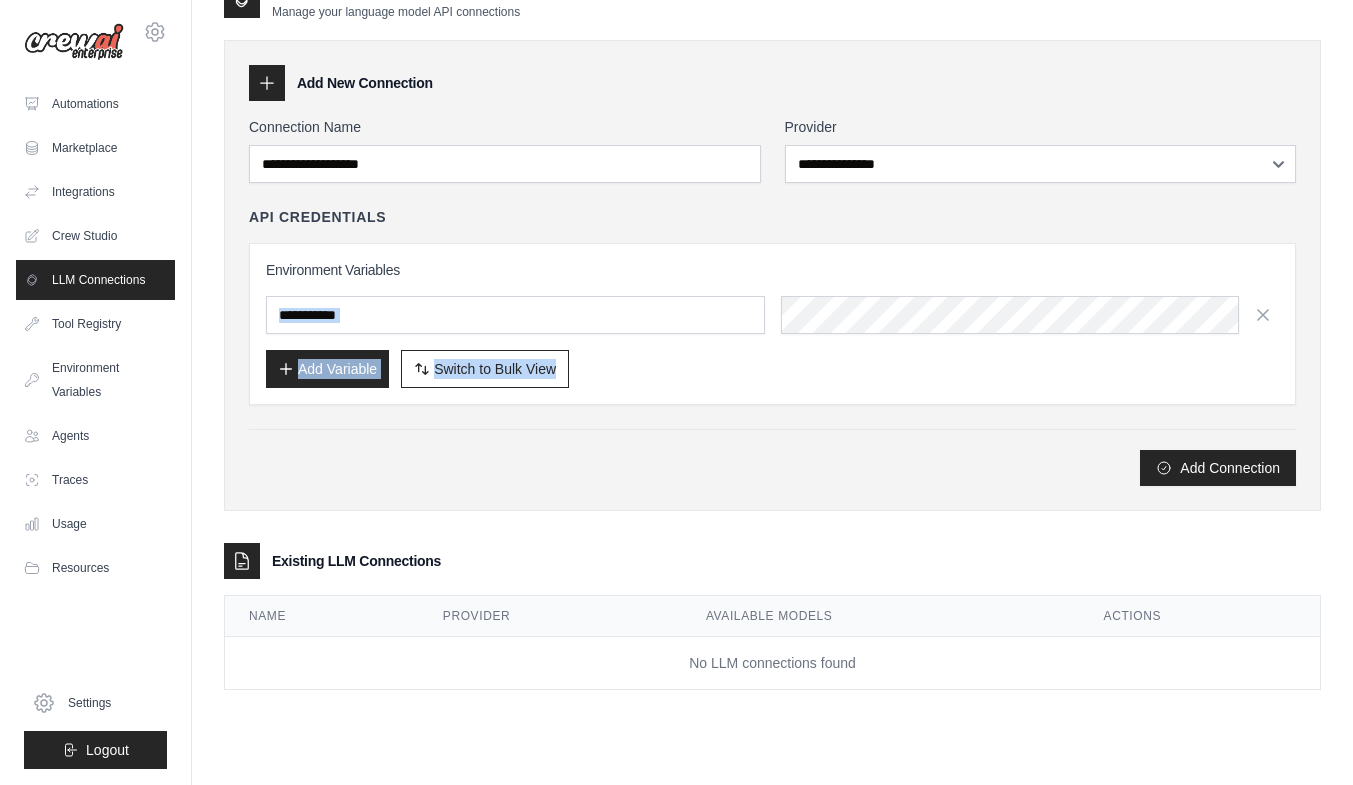 drag, startPoint x: 912, startPoint y: 254, endPoint x: 920, endPoint y: 360, distance: 106.30146 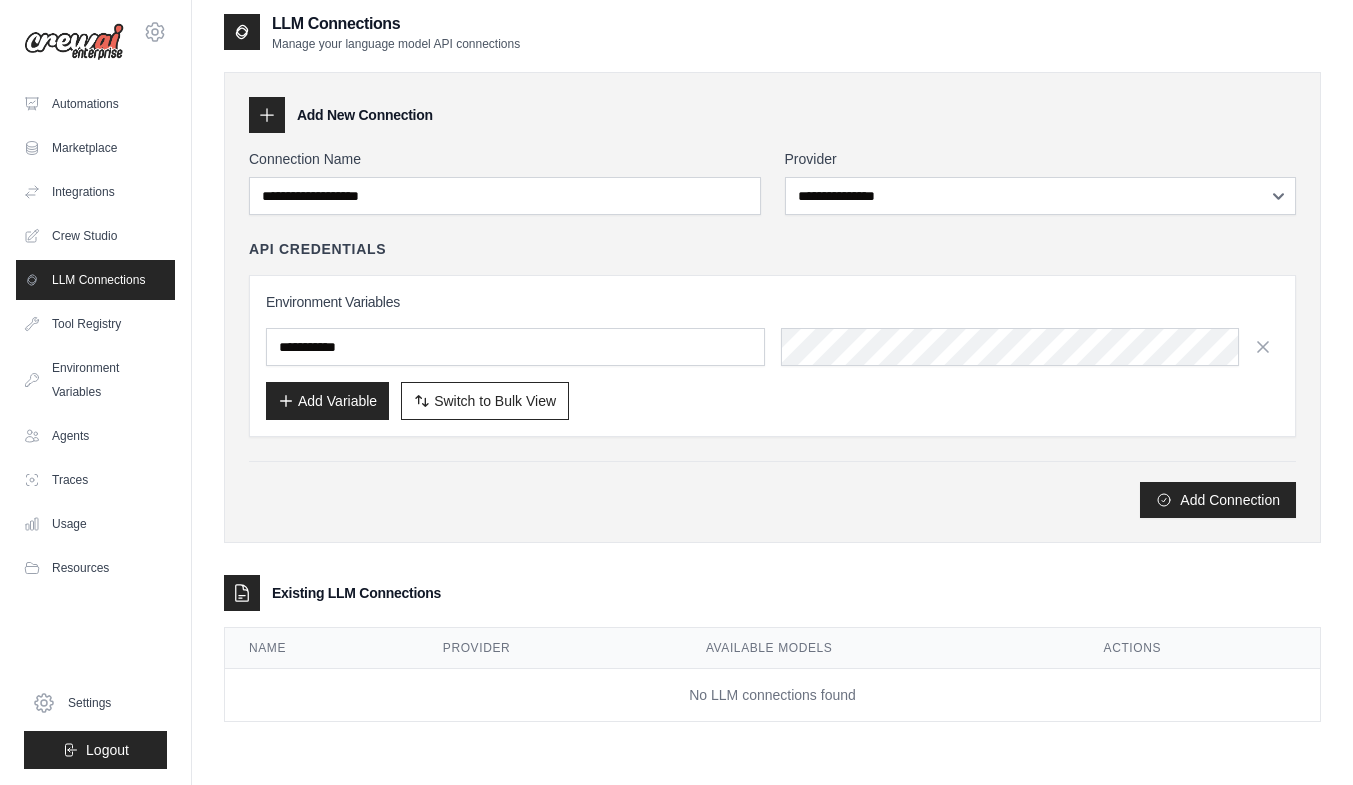 scroll, scrollTop: 0, scrollLeft: 0, axis: both 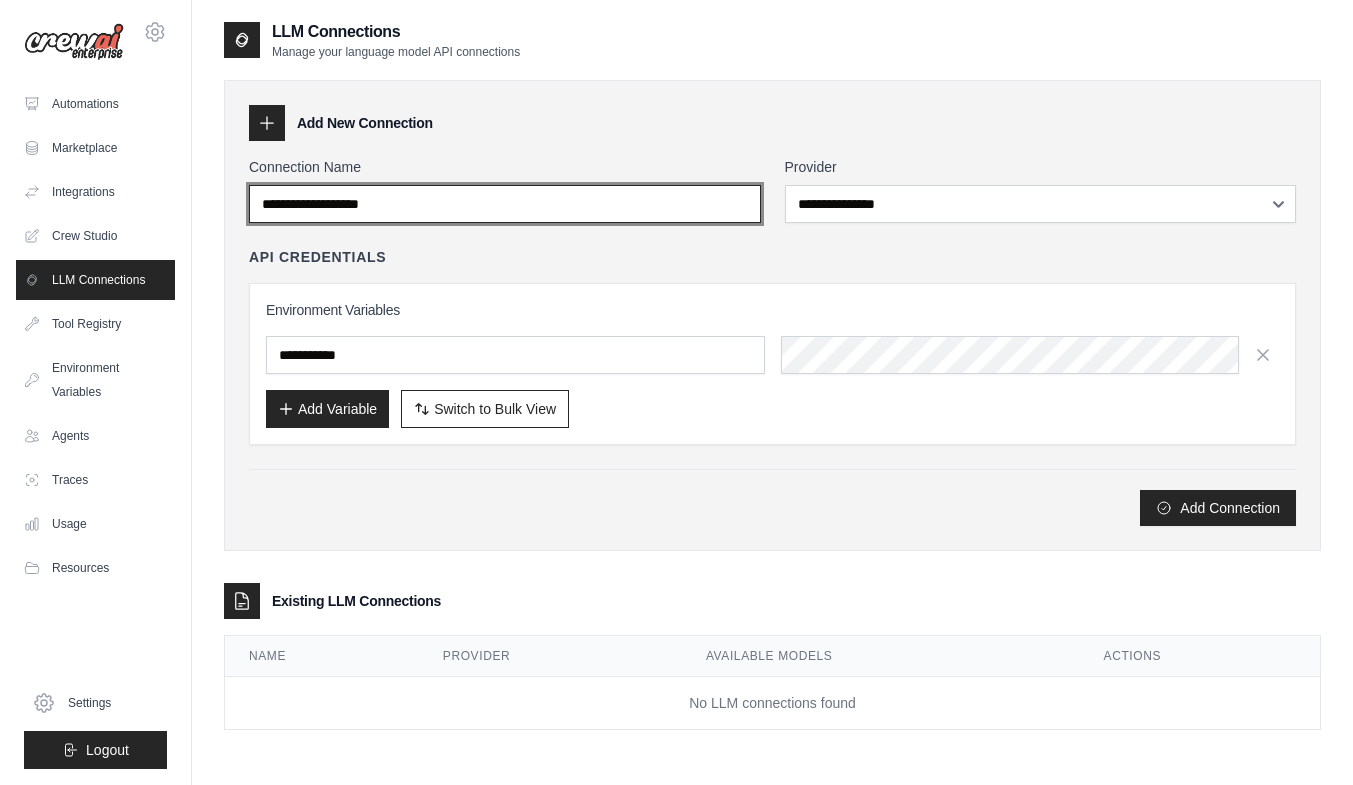 click on "Connection Name" at bounding box center [505, 204] 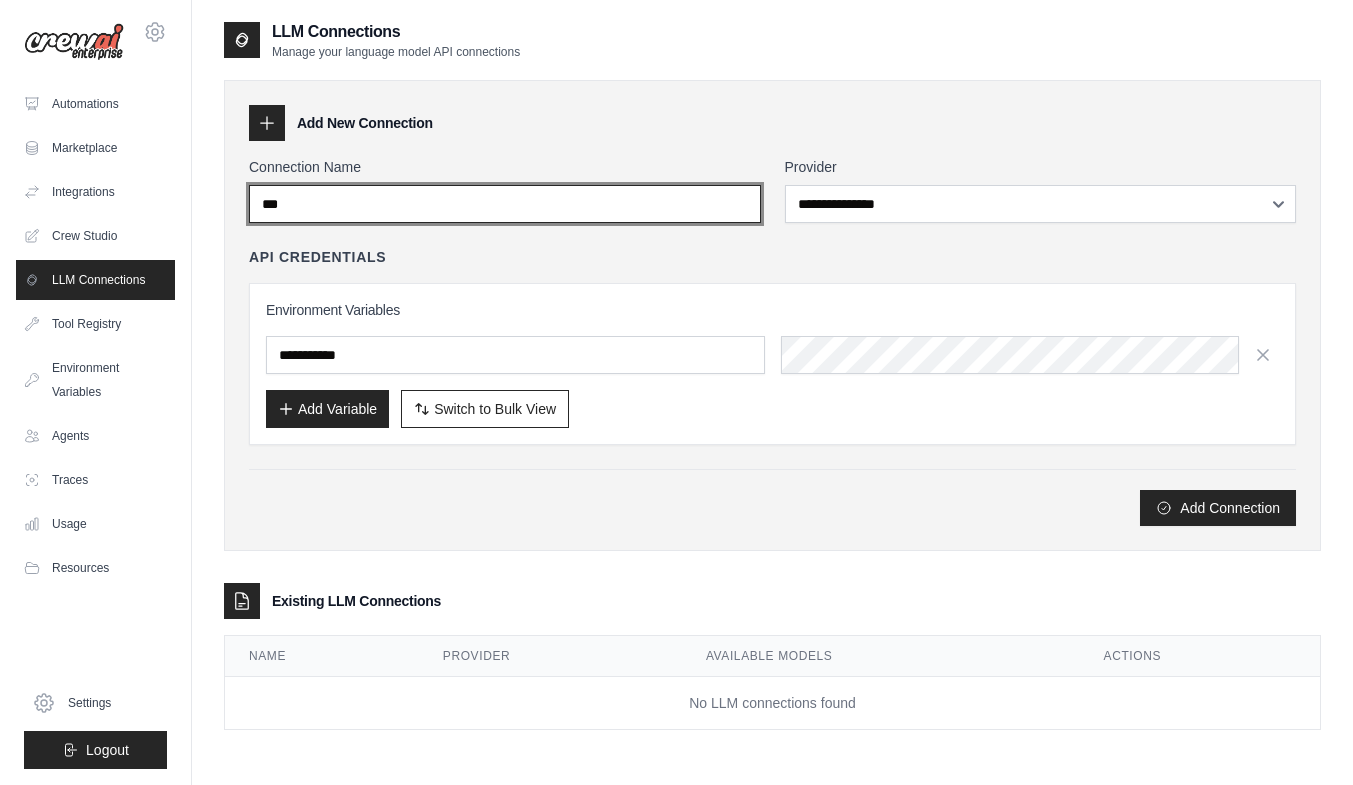 type on "***" 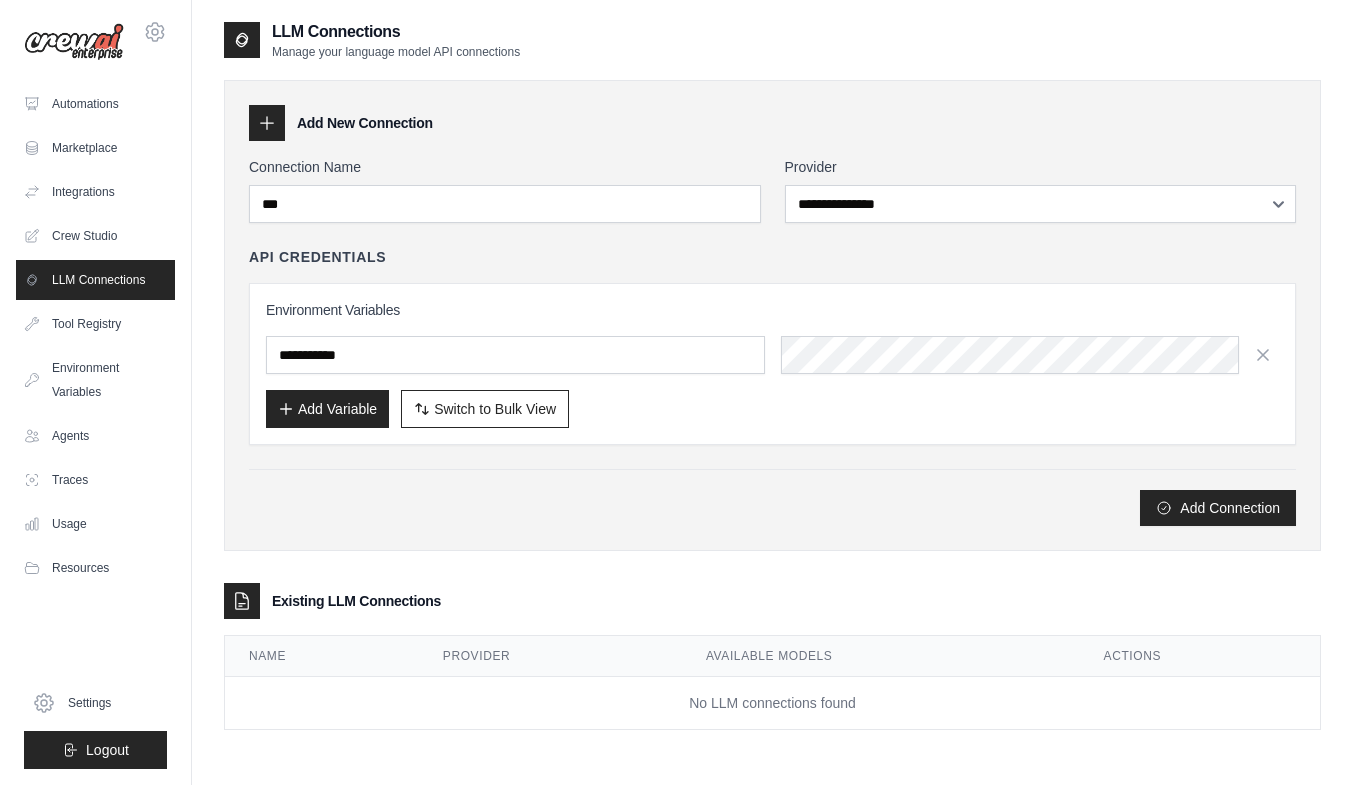 click on "LLM Connections" at bounding box center [95, 280] 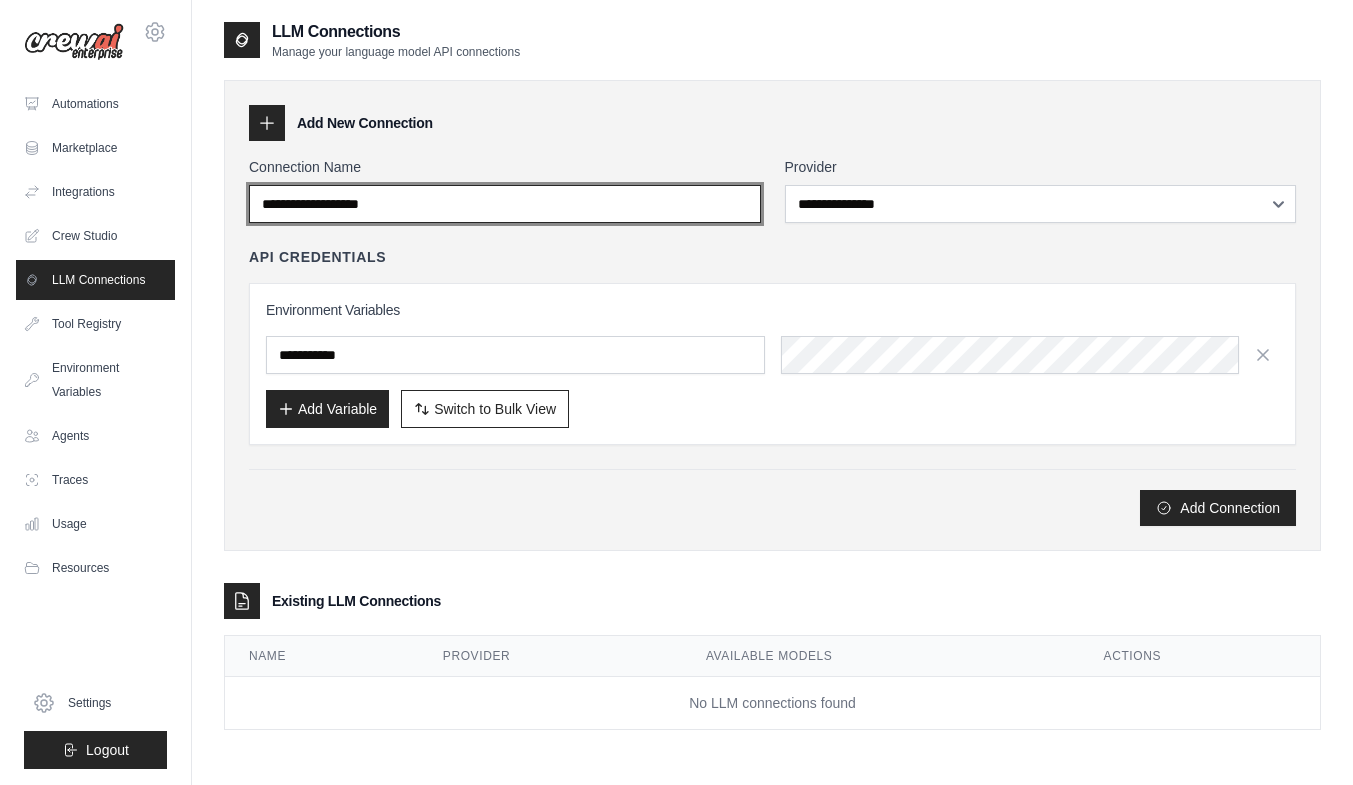drag, startPoint x: 439, startPoint y: 208, endPoint x: 239, endPoint y: 185, distance: 201.31816 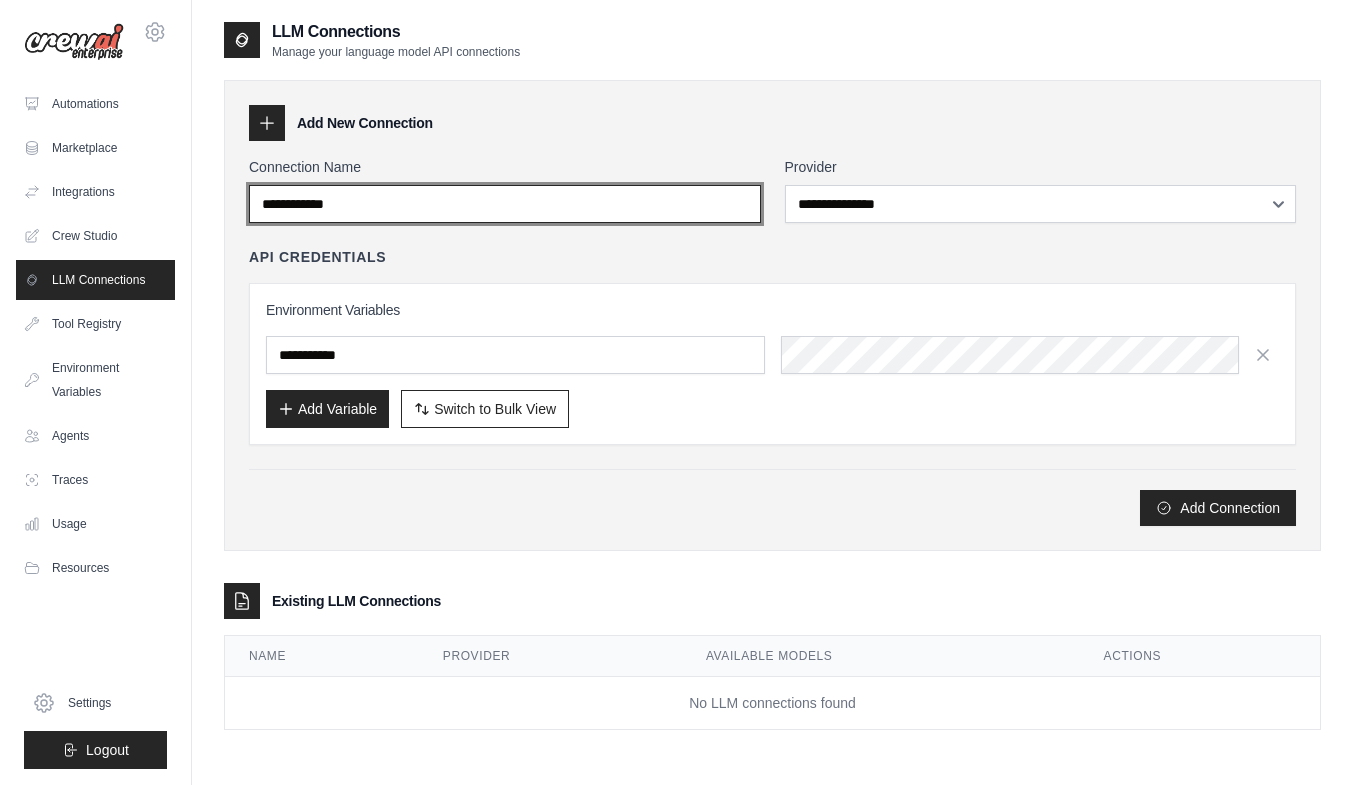 type on "**********" 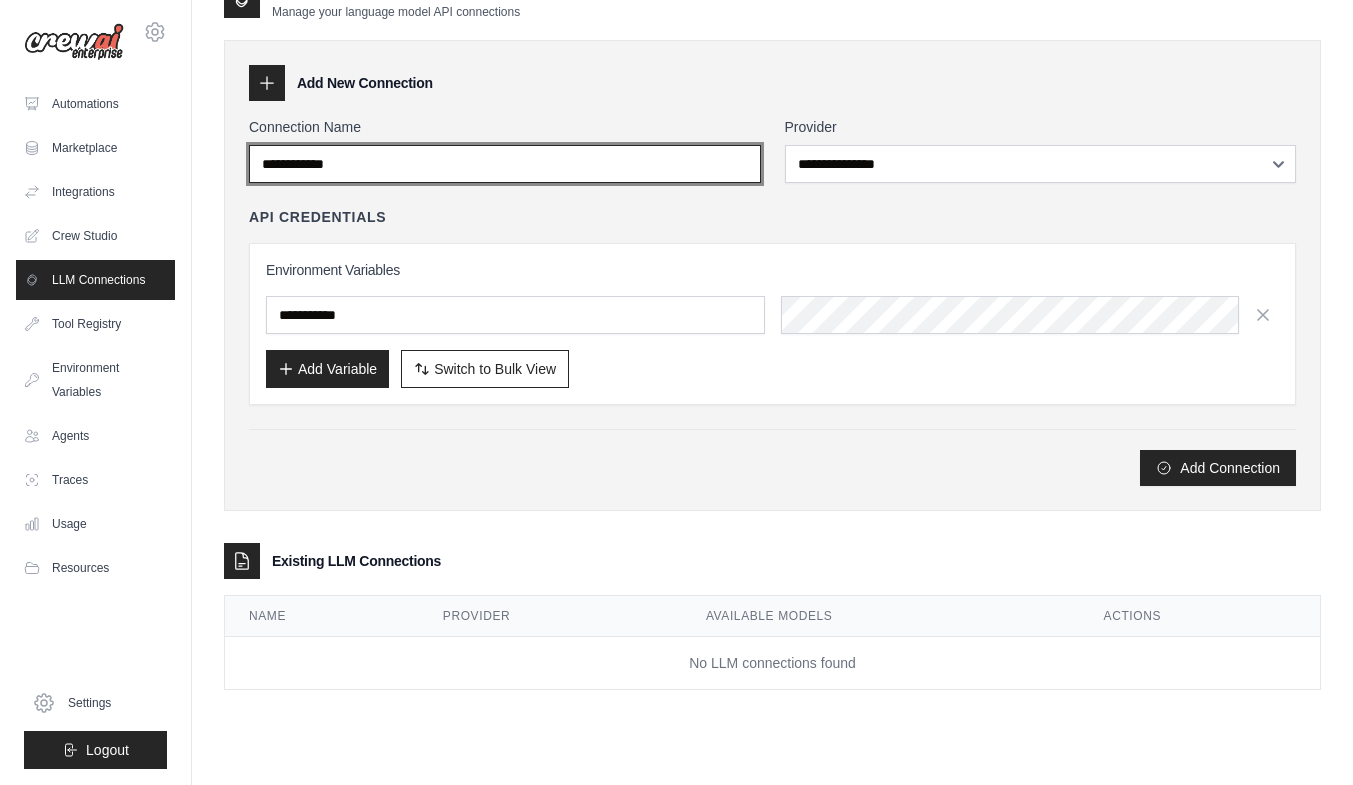 scroll, scrollTop: 0, scrollLeft: 0, axis: both 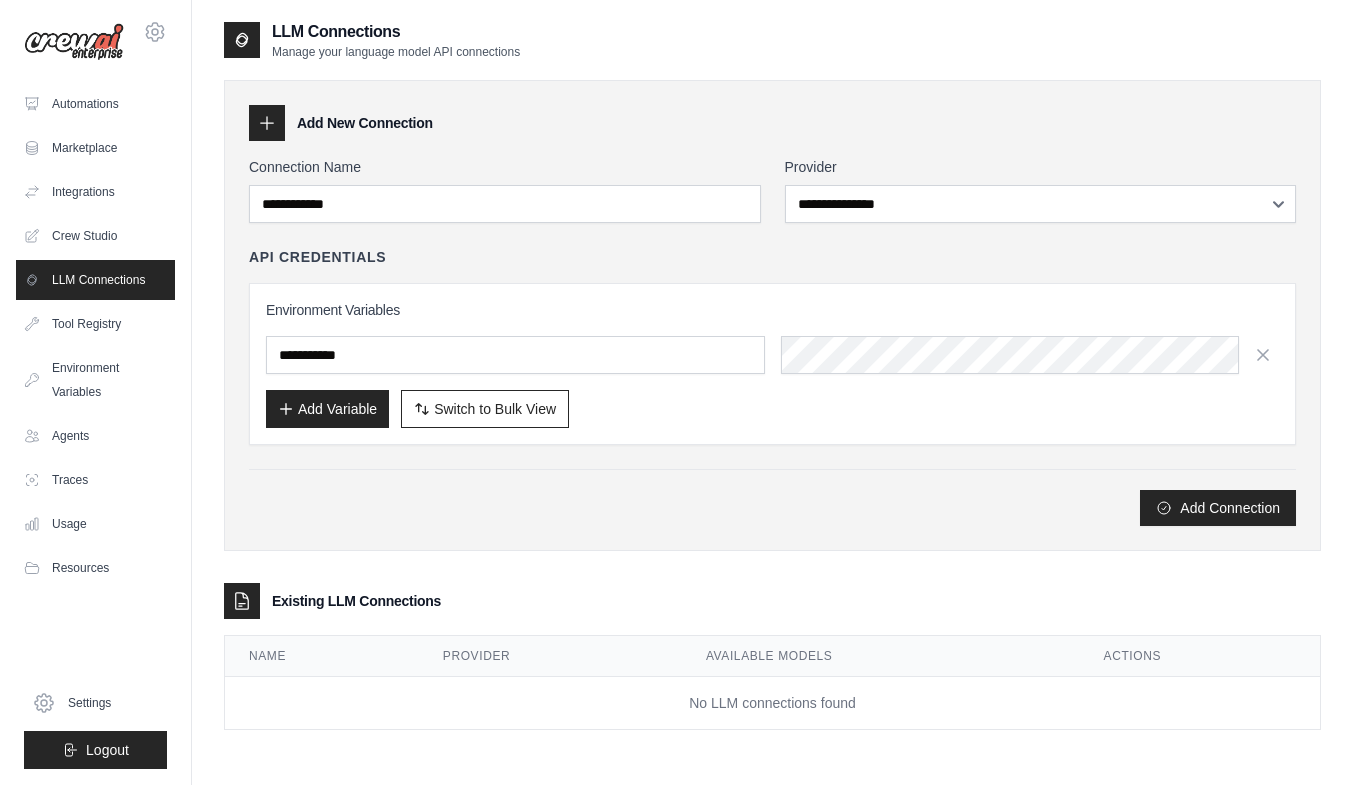 click on "**********" at bounding box center [1041, 190] 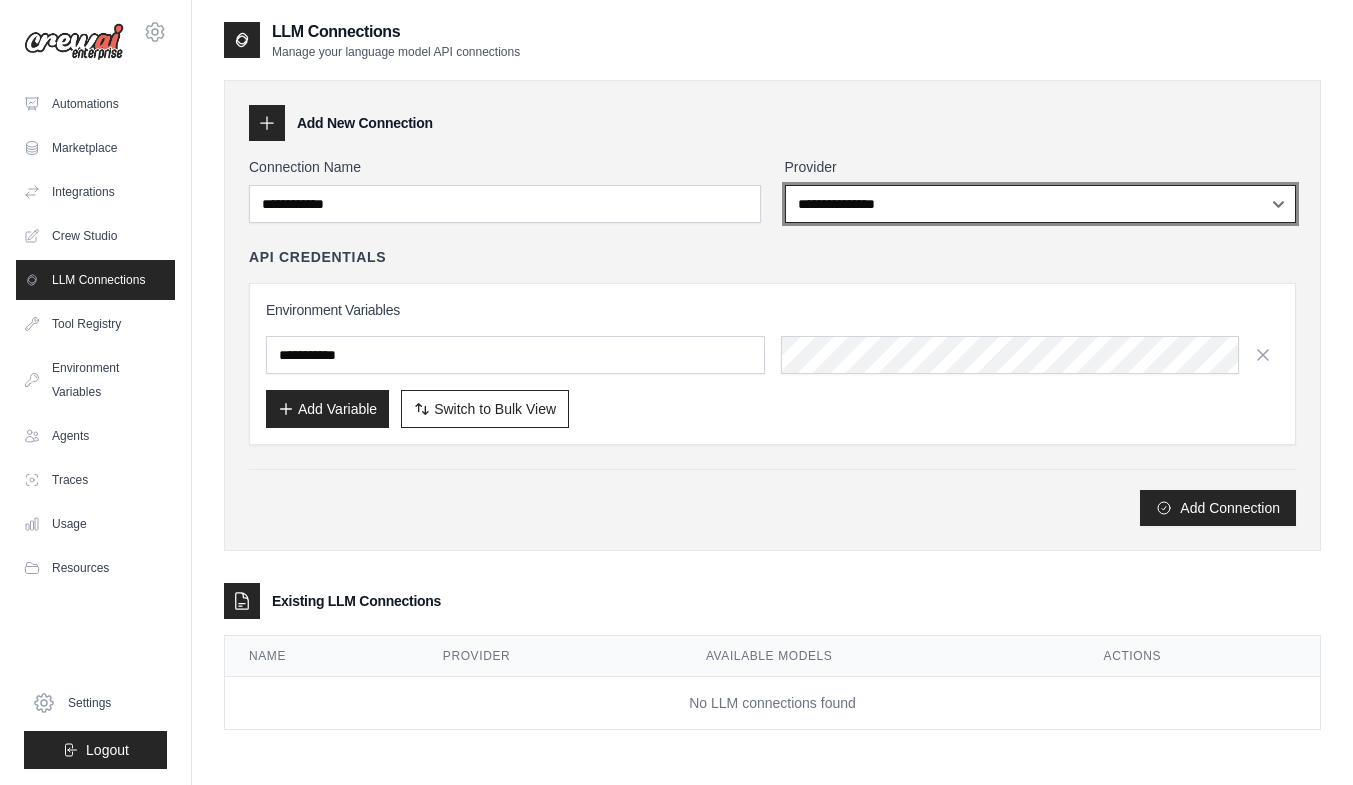 click on "**********" at bounding box center [1041, 204] 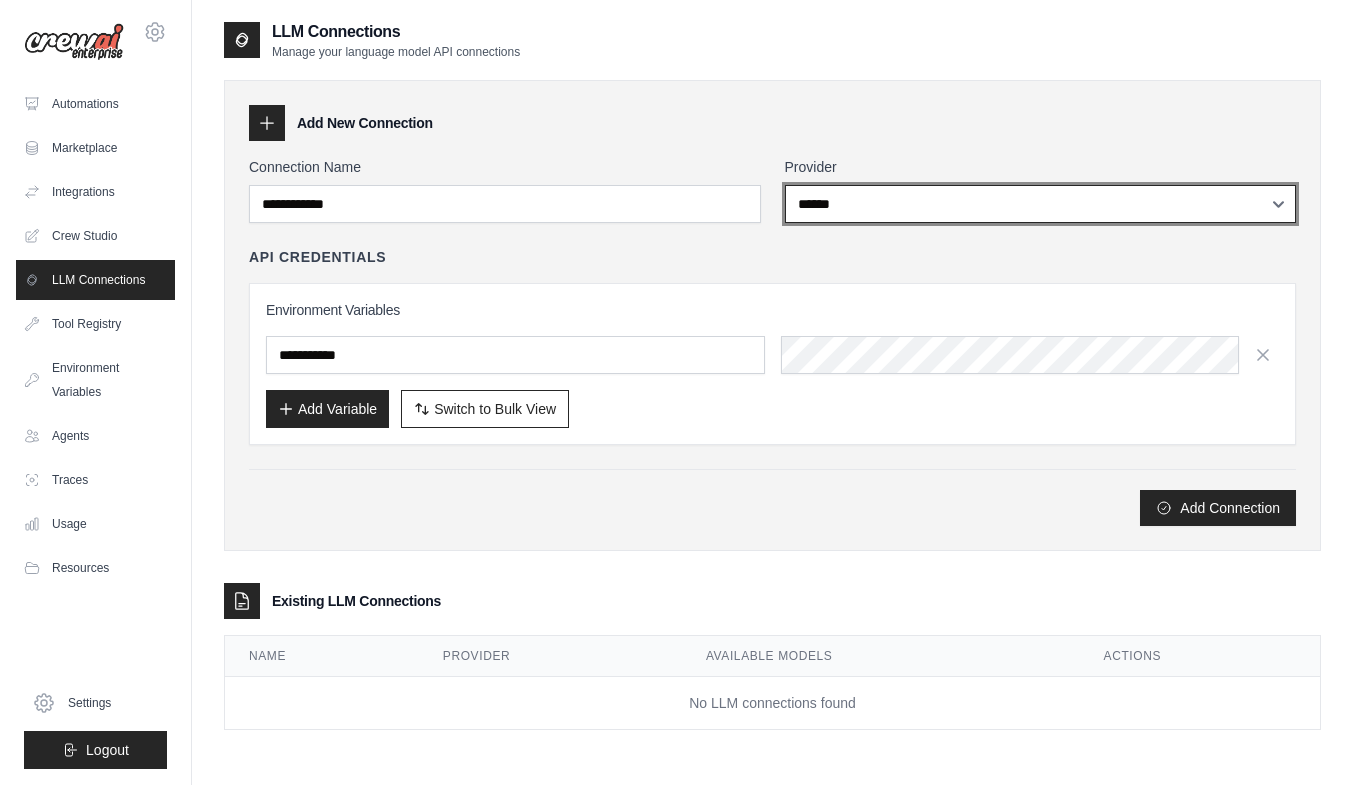 click on "**********" at bounding box center [1041, 204] 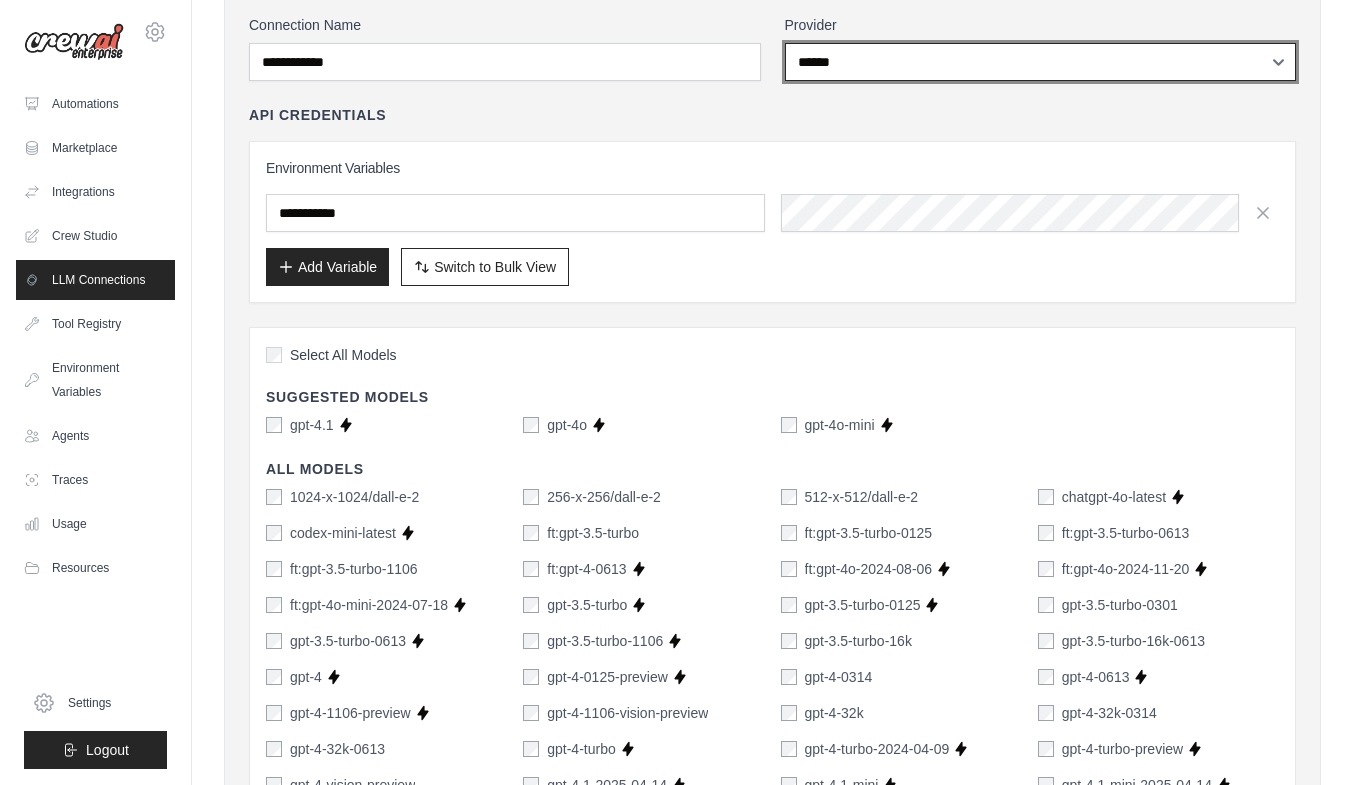 scroll, scrollTop: 113, scrollLeft: 0, axis: vertical 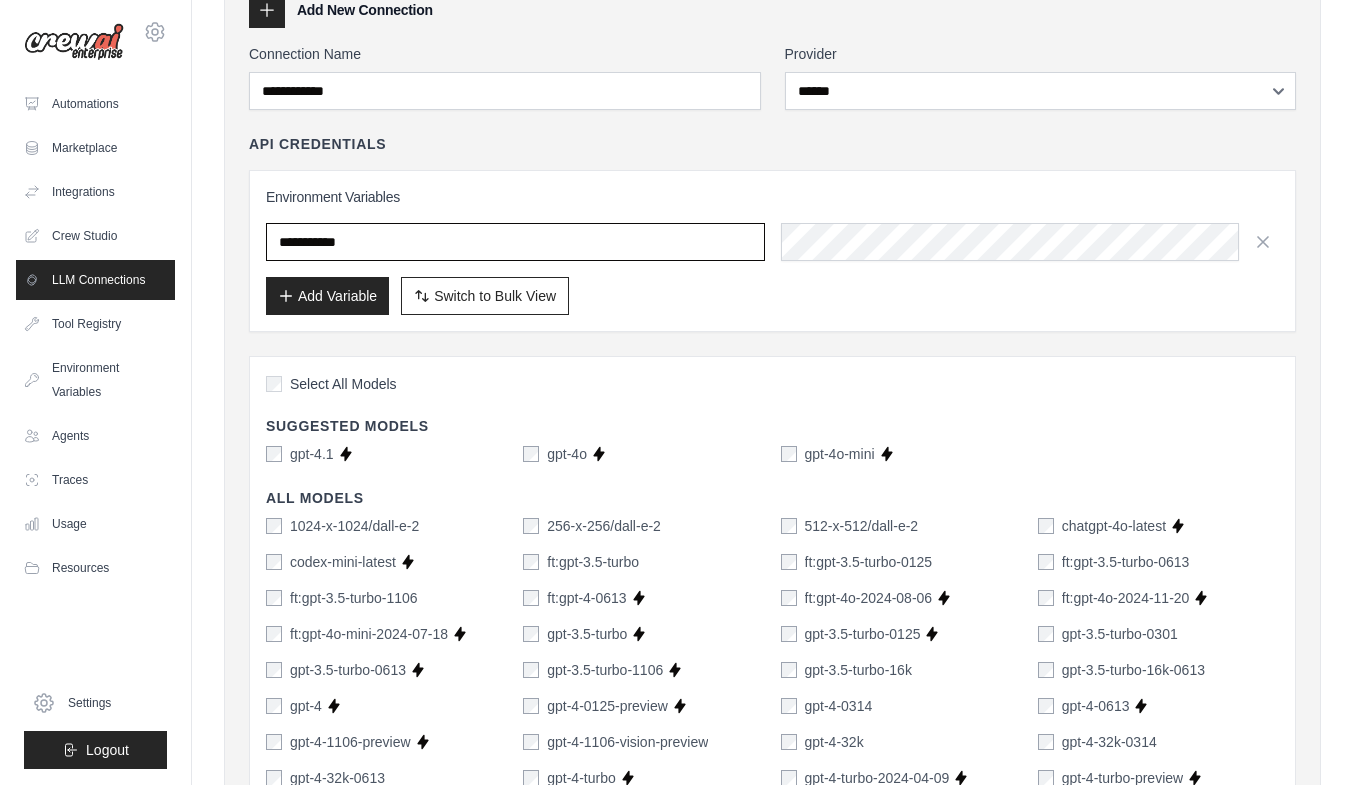 click at bounding box center (515, 242) 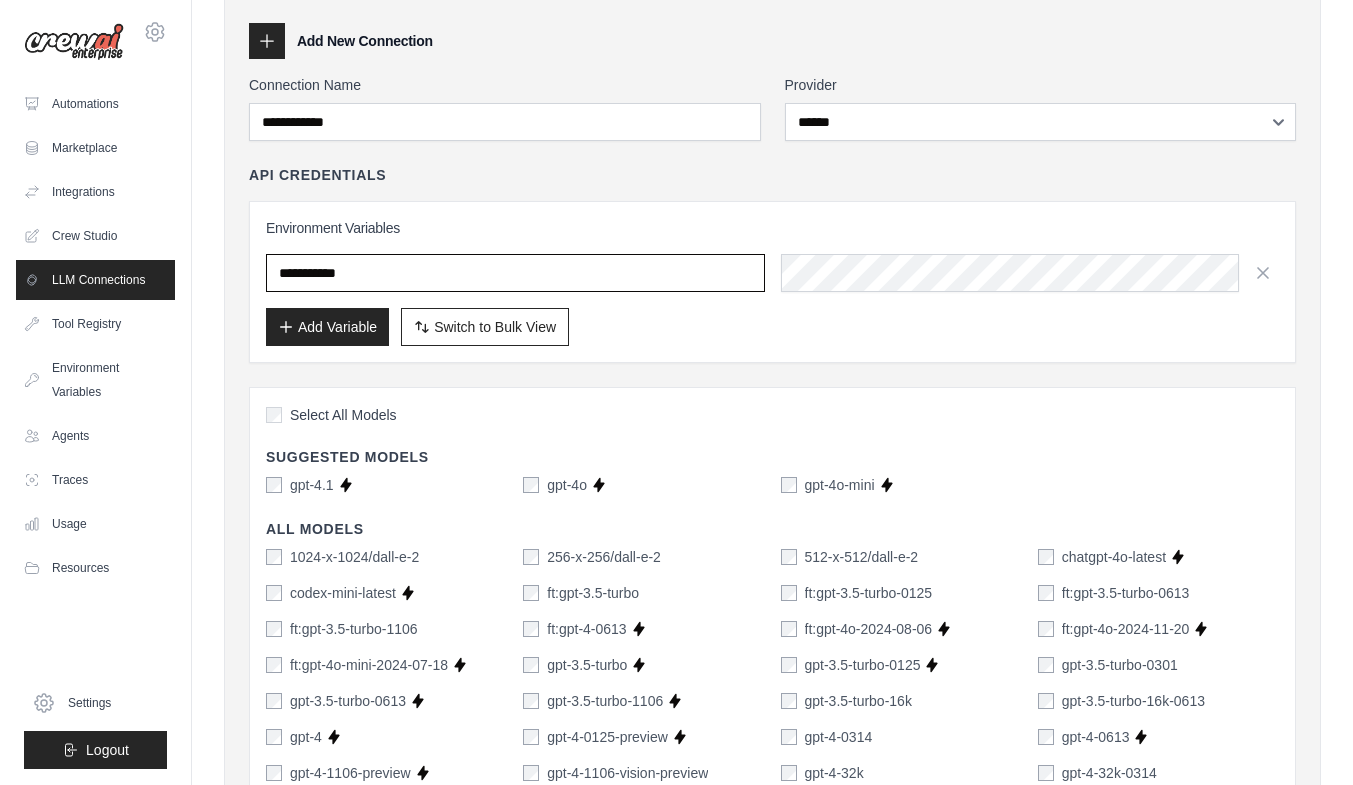 scroll, scrollTop: 81, scrollLeft: 0, axis: vertical 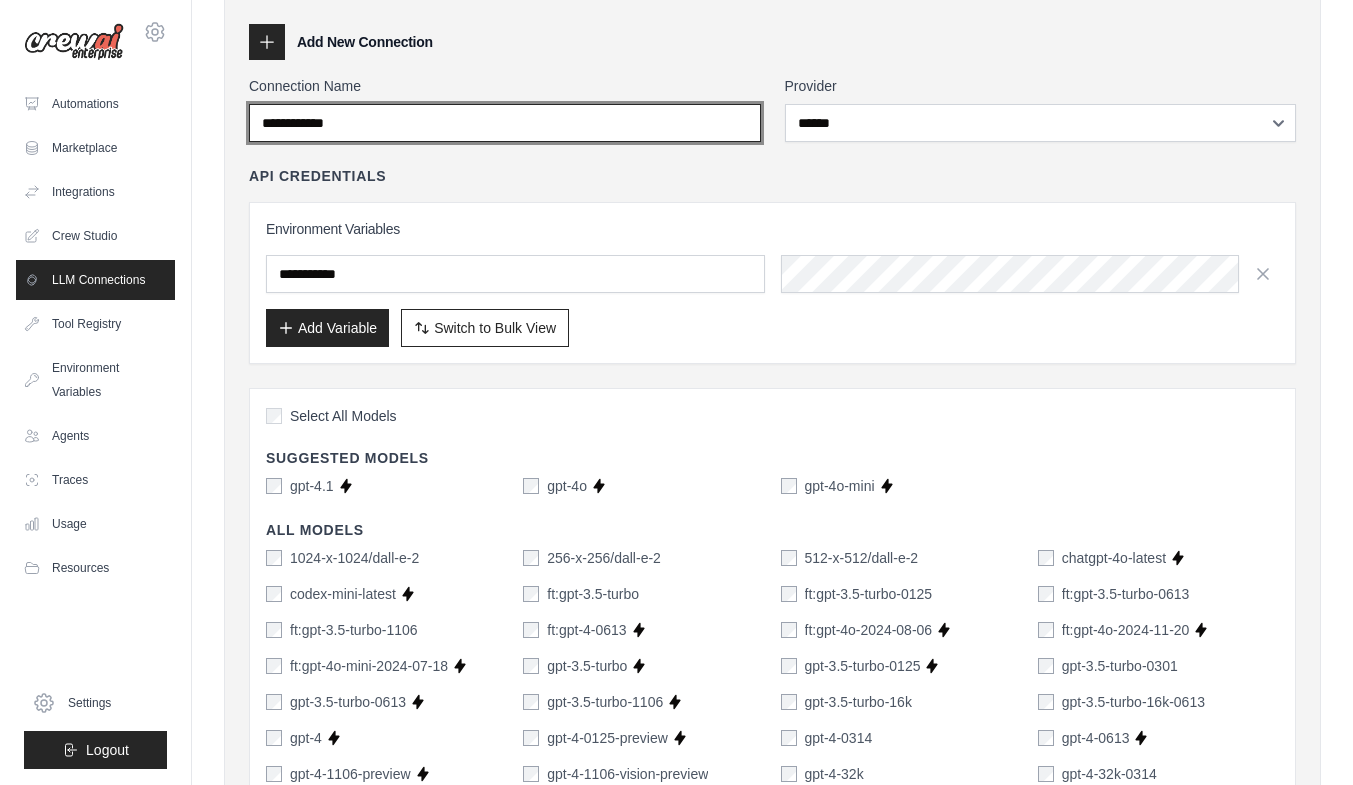 click on "**********" at bounding box center [505, 123] 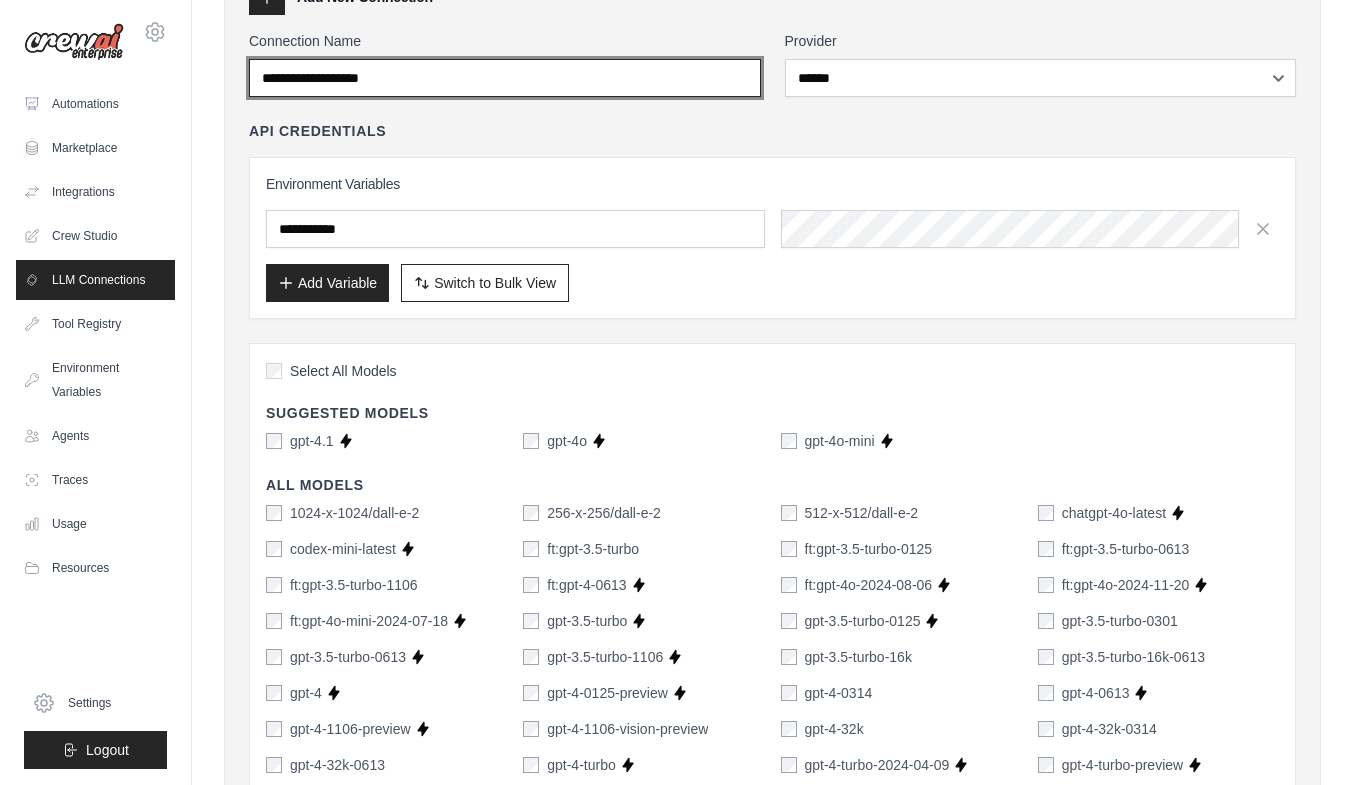 scroll, scrollTop: 0, scrollLeft: 0, axis: both 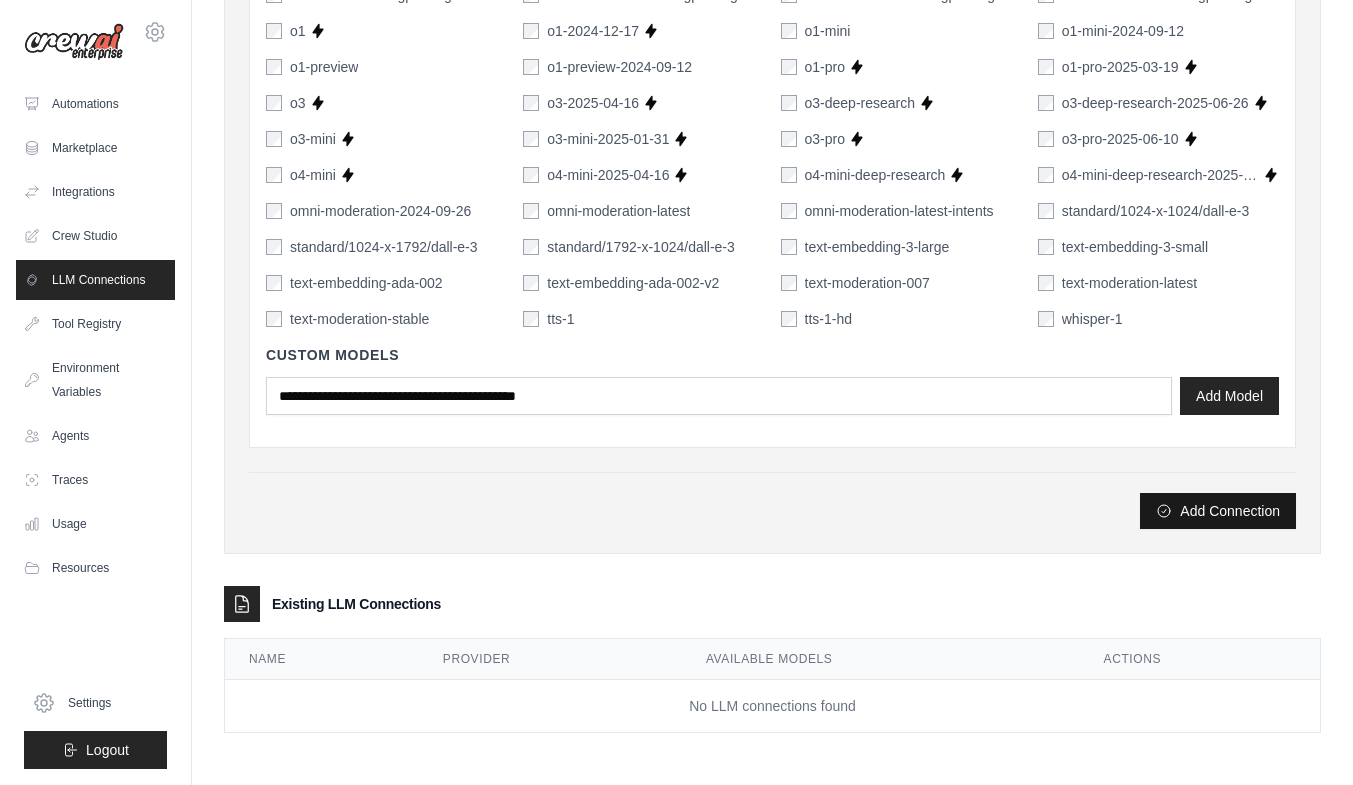 click 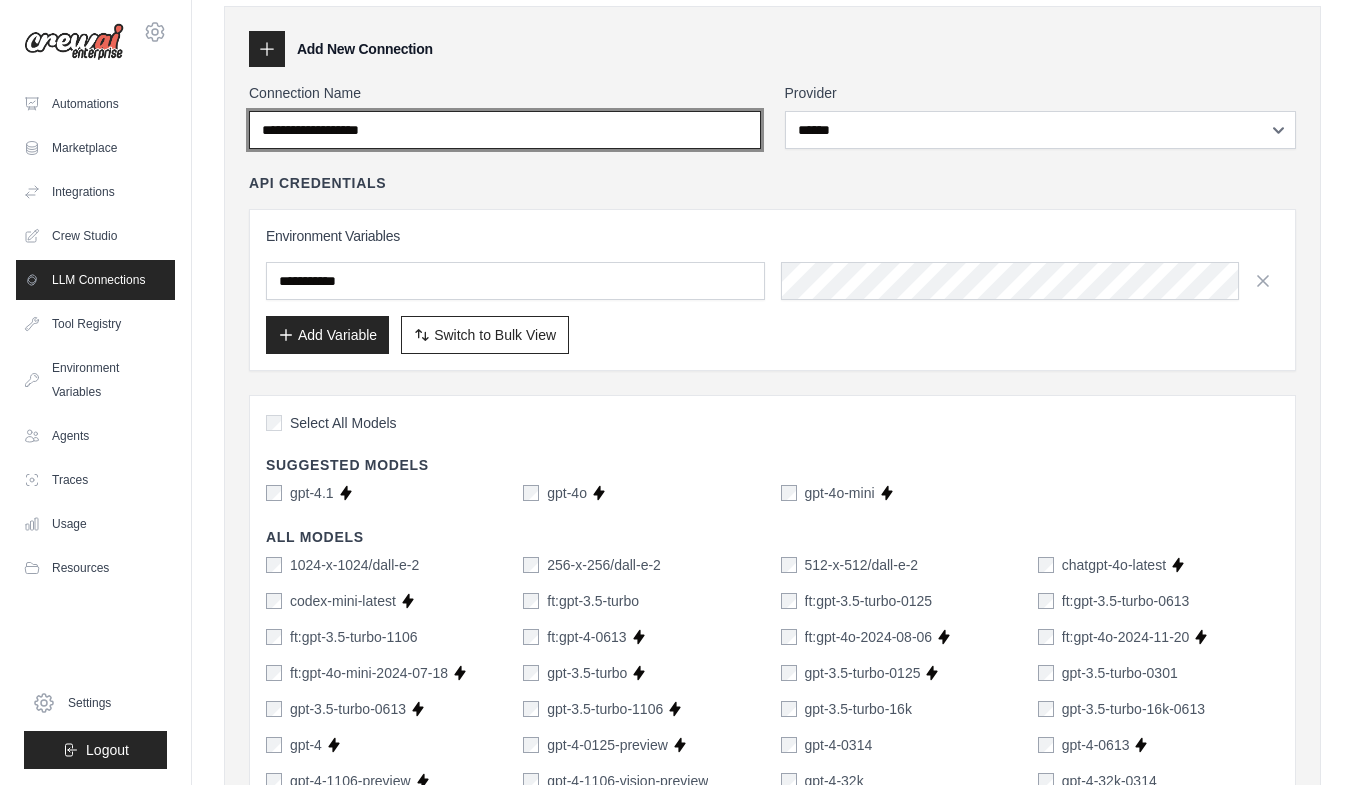 scroll, scrollTop: 75, scrollLeft: 0, axis: vertical 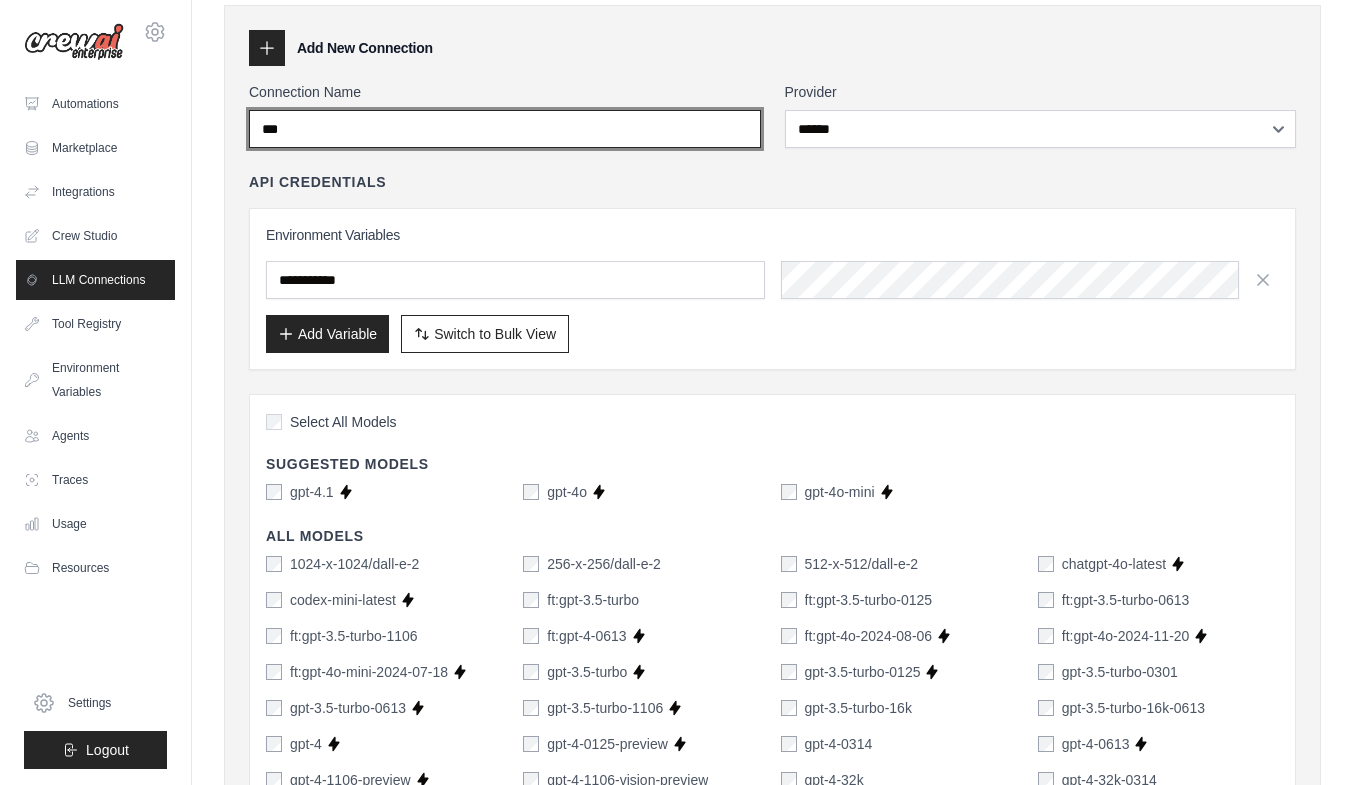 type on "***" 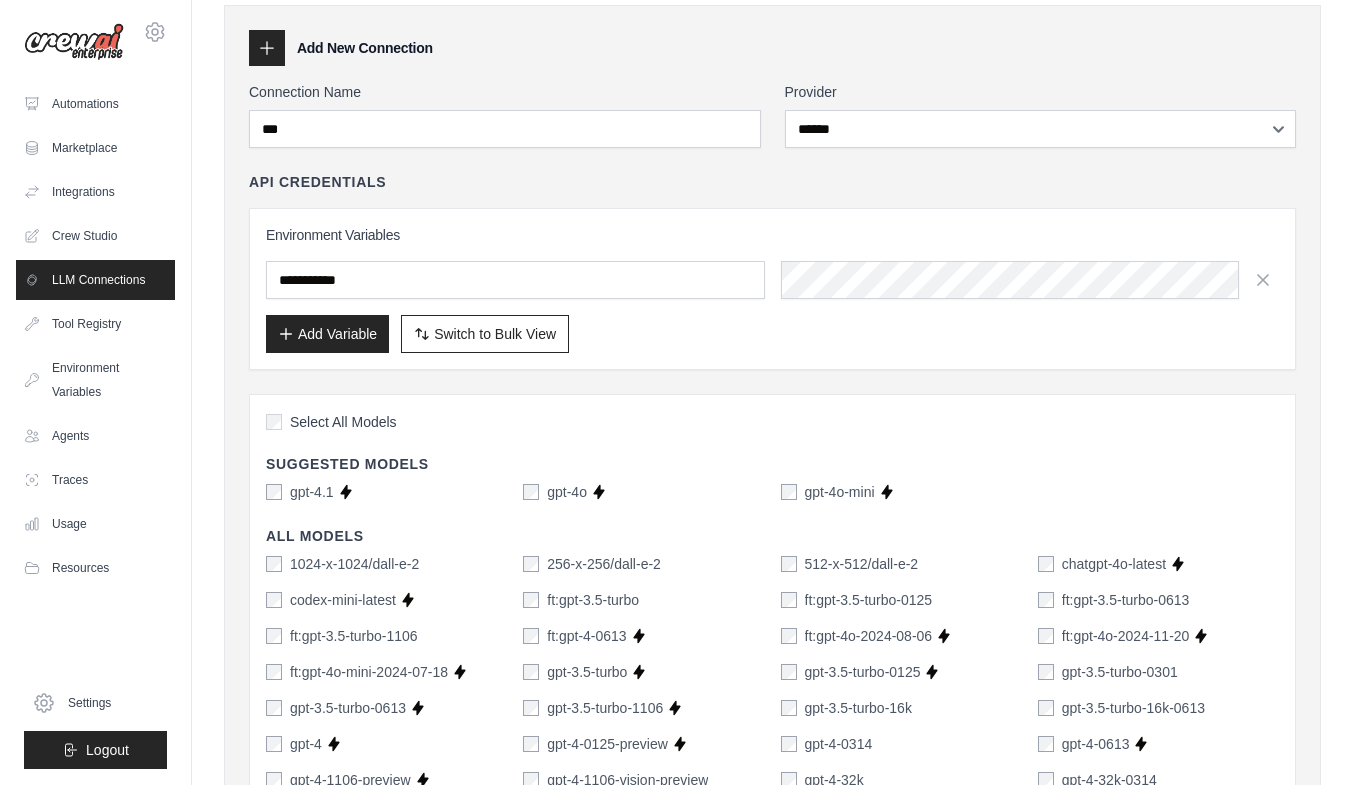 click on "Add Variable" at bounding box center [327, 334] 